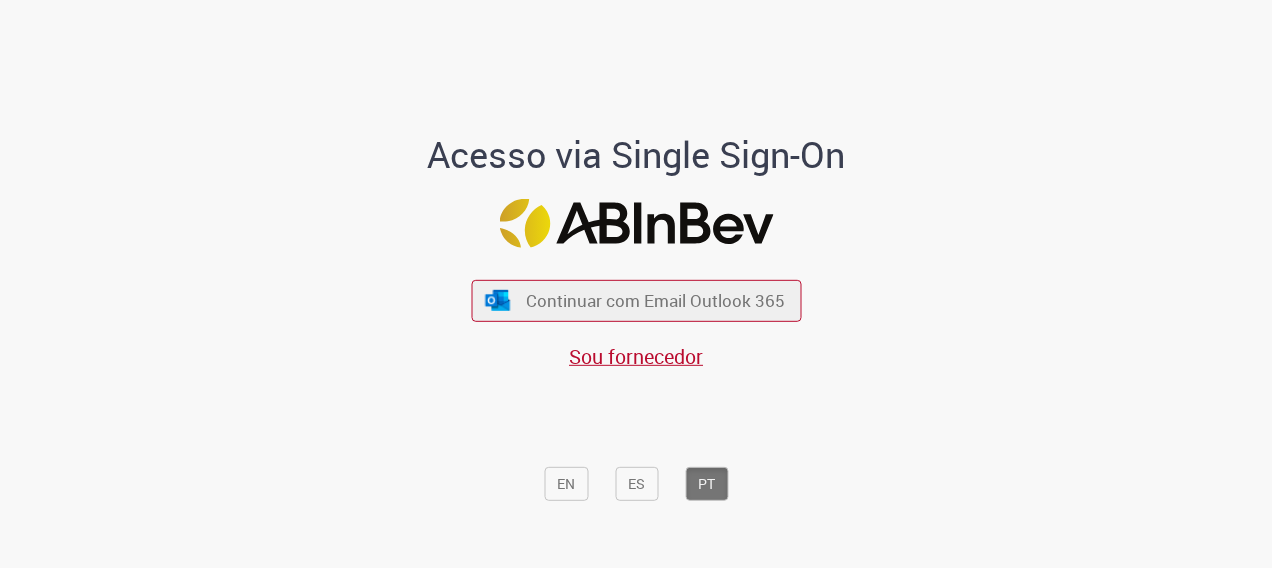 scroll, scrollTop: 0, scrollLeft: 0, axis: both 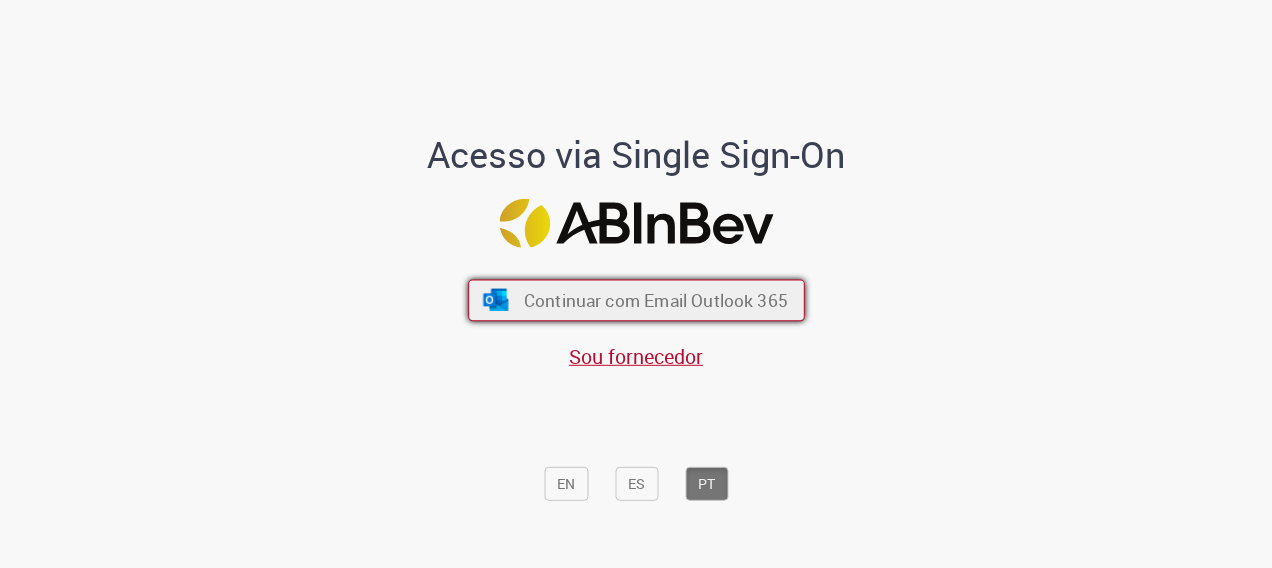 click on "Continuar com Email Outlook 365" at bounding box center [655, 300] 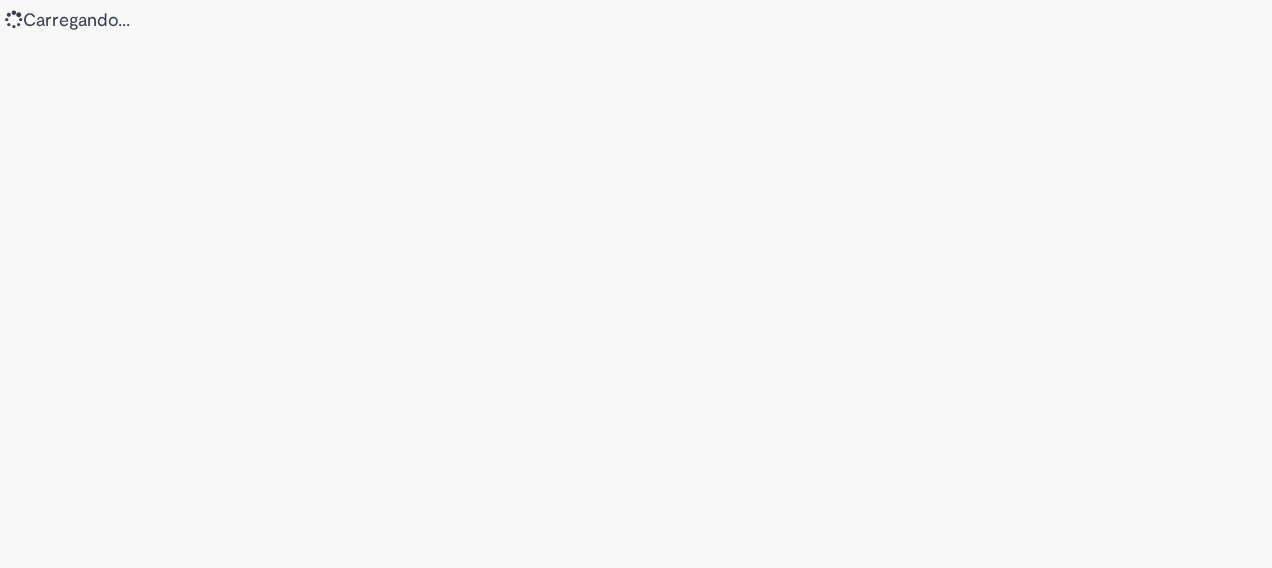 scroll, scrollTop: 0, scrollLeft: 0, axis: both 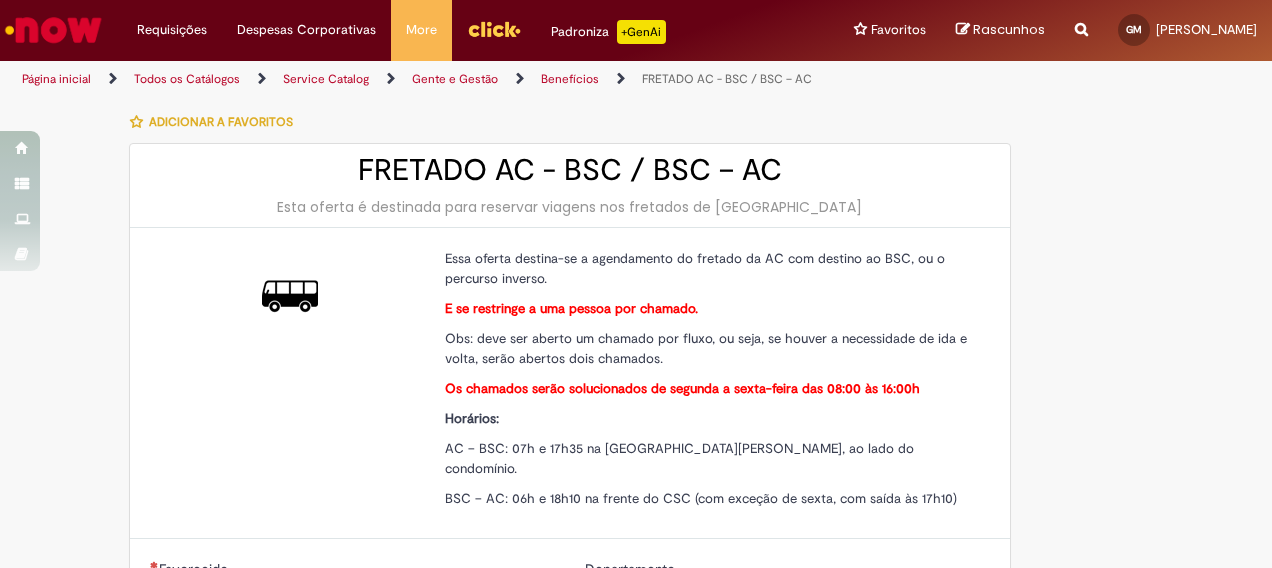 type on "********" 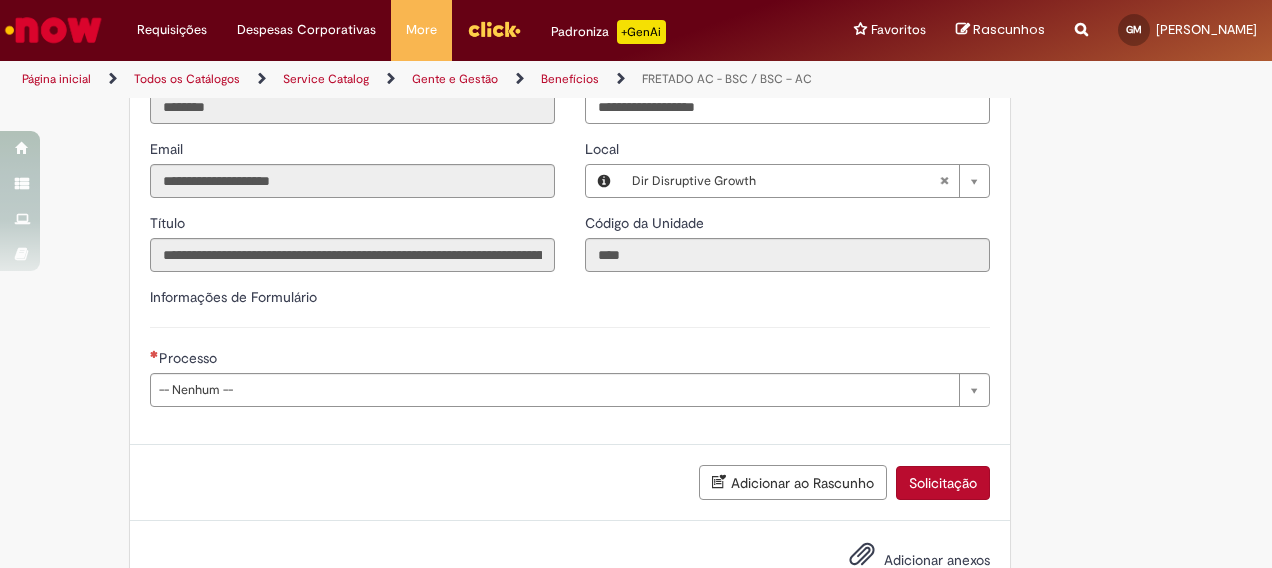 scroll, scrollTop: 600, scrollLeft: 0, axis: vertical 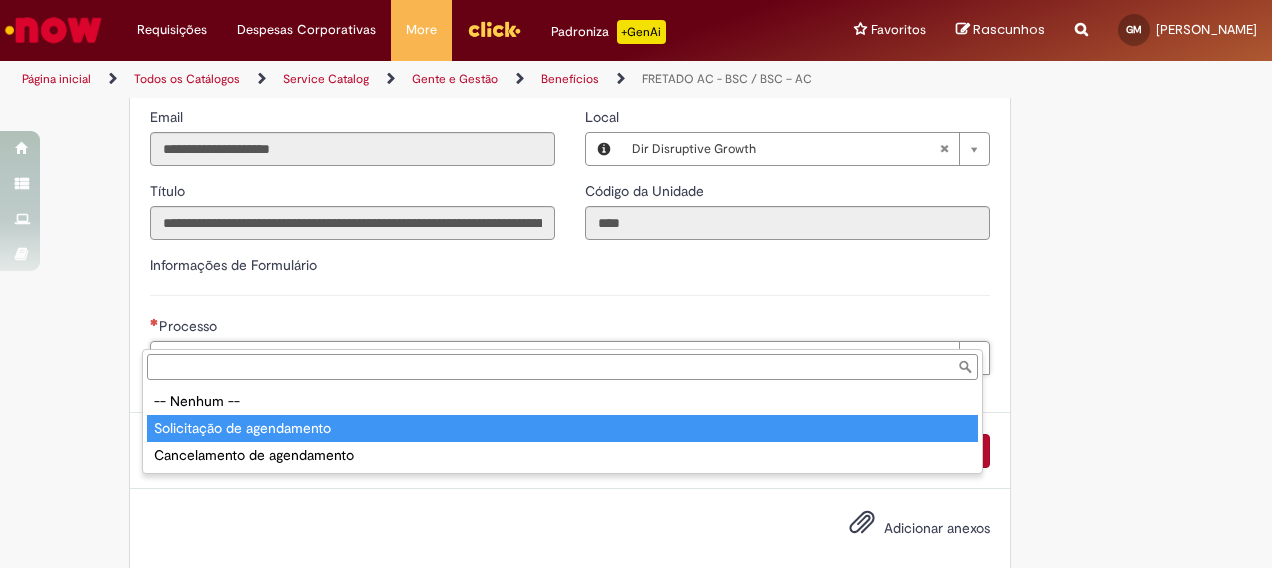 type on "**********" 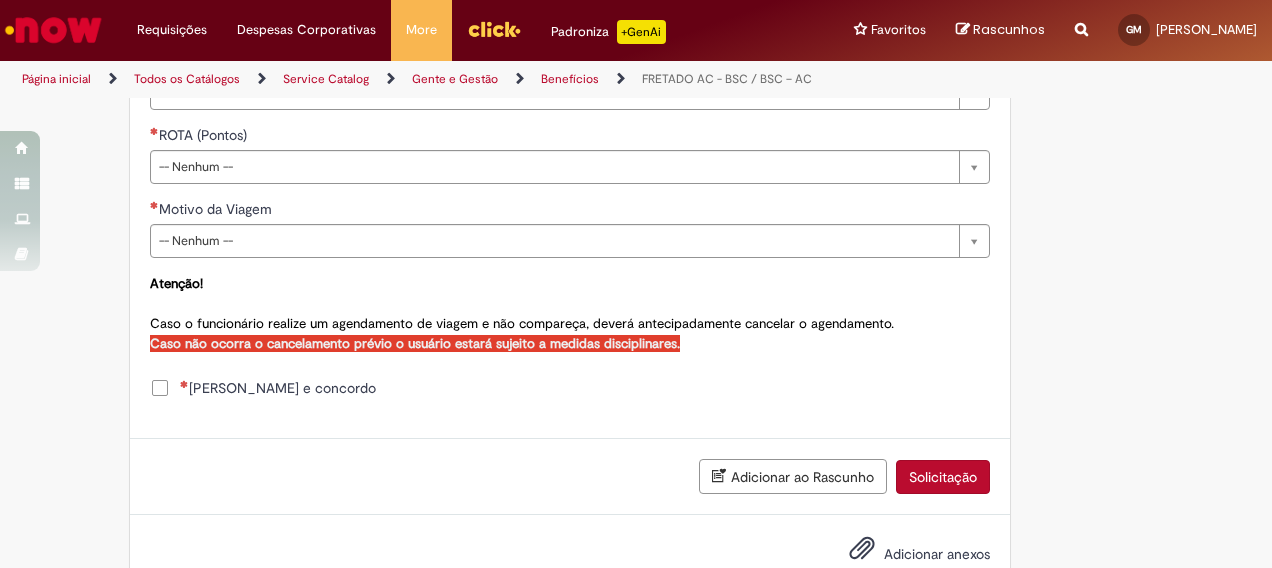 scroll, scrollTop: 1100, scrollLeft: 0, axis: vertical 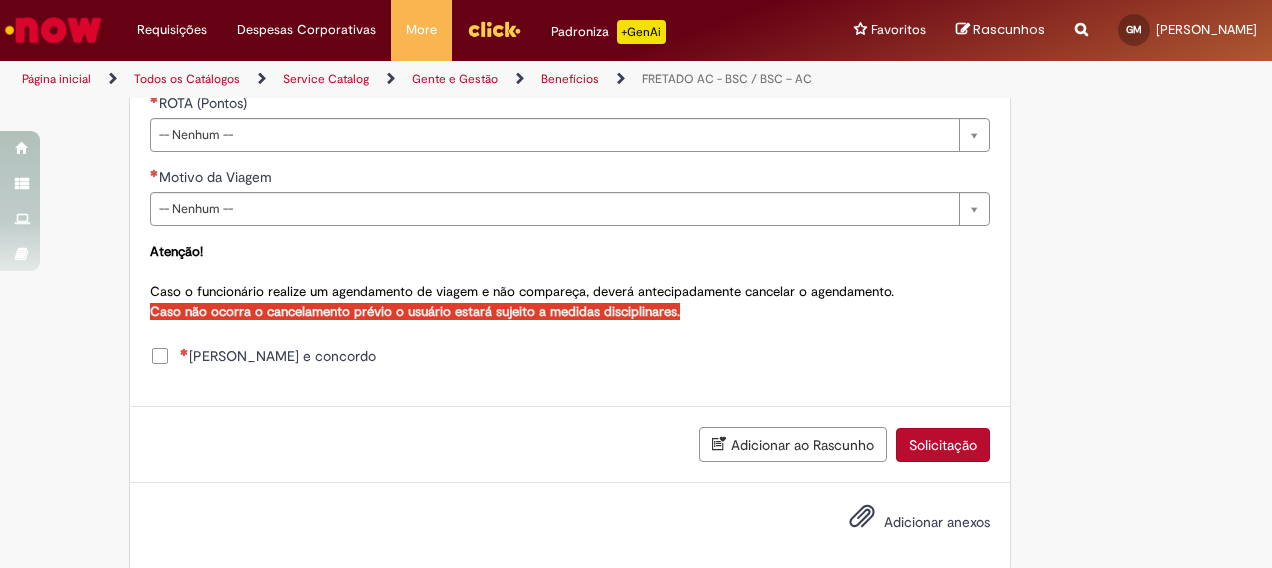 drag, startPoint x: 212, startPoint y: 336, endPoint x: 379, endPoint y: 372, distance: 170.83618 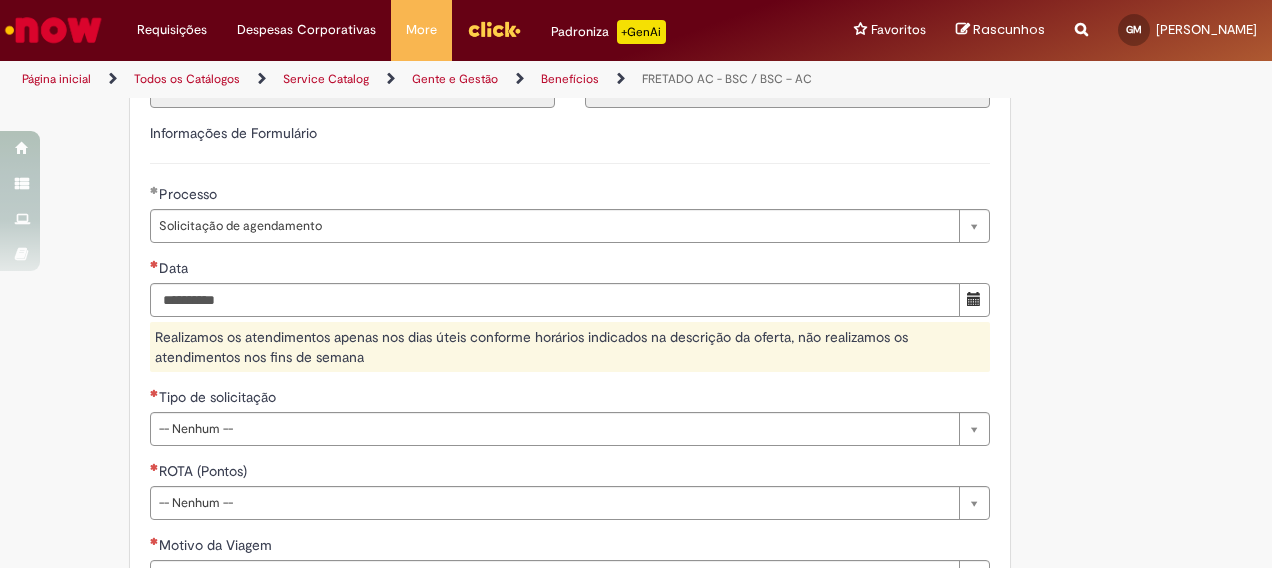 scroll, scrollTop: 700, scrollLeft: 0, axis: vertical 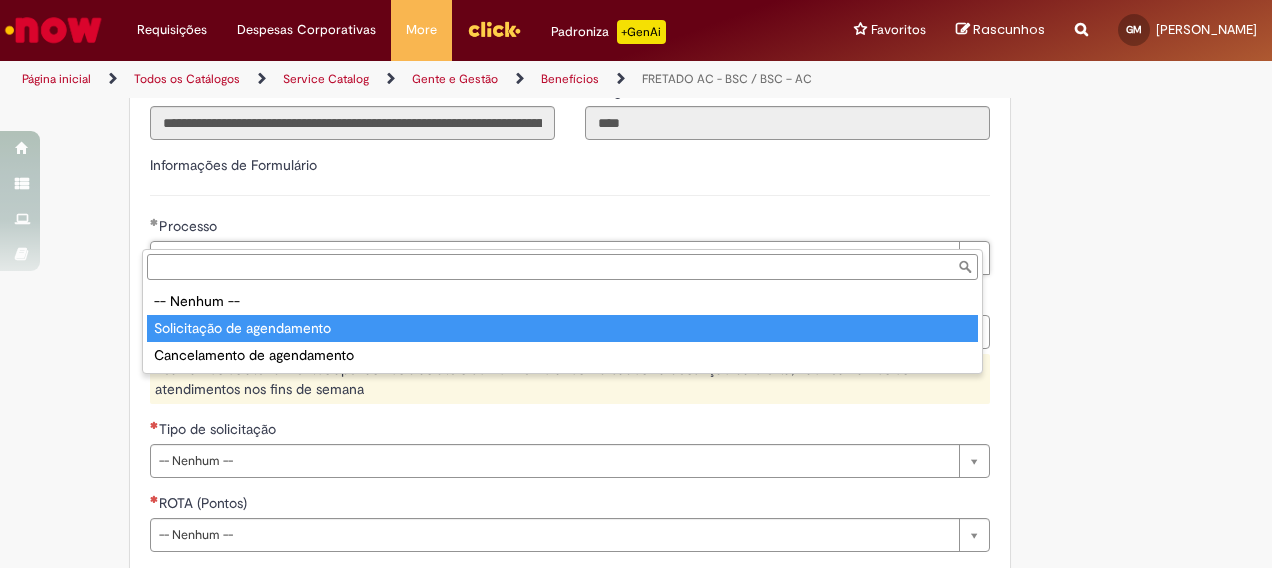 type on "**********" 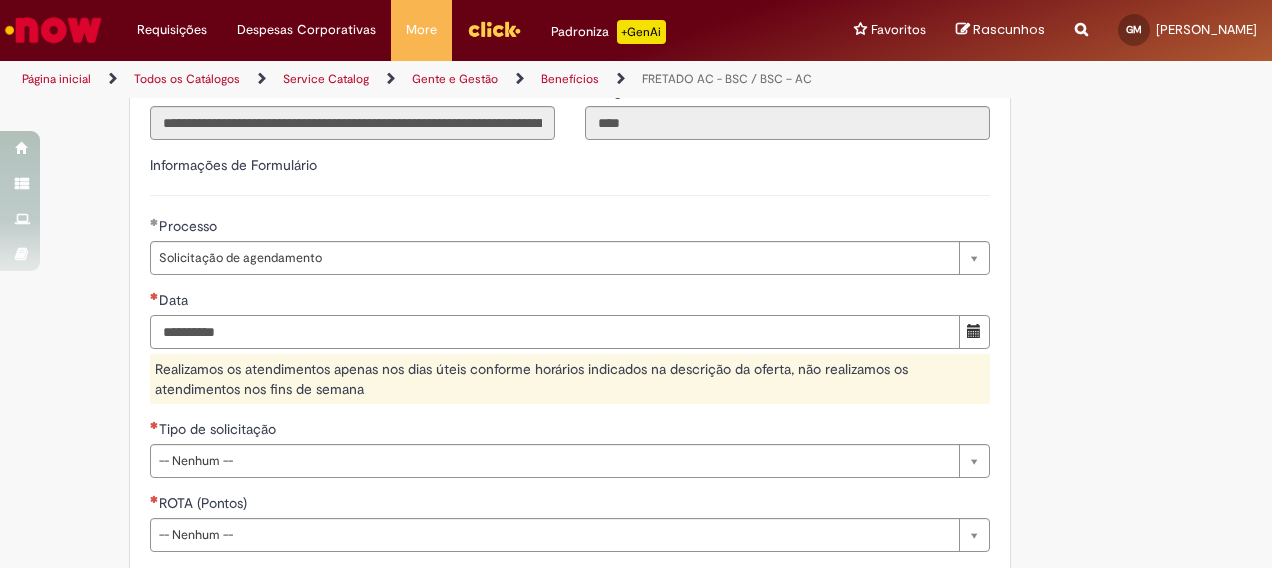 click on "Data" at bounding box center [555, 332] 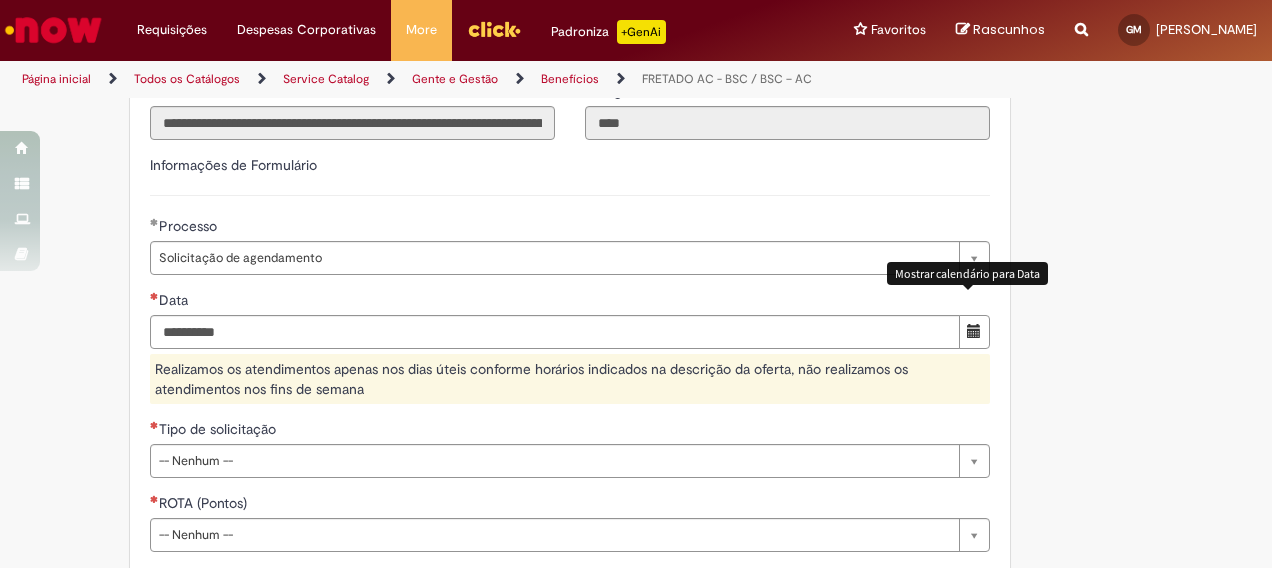 click at bounding box center [974, 331] 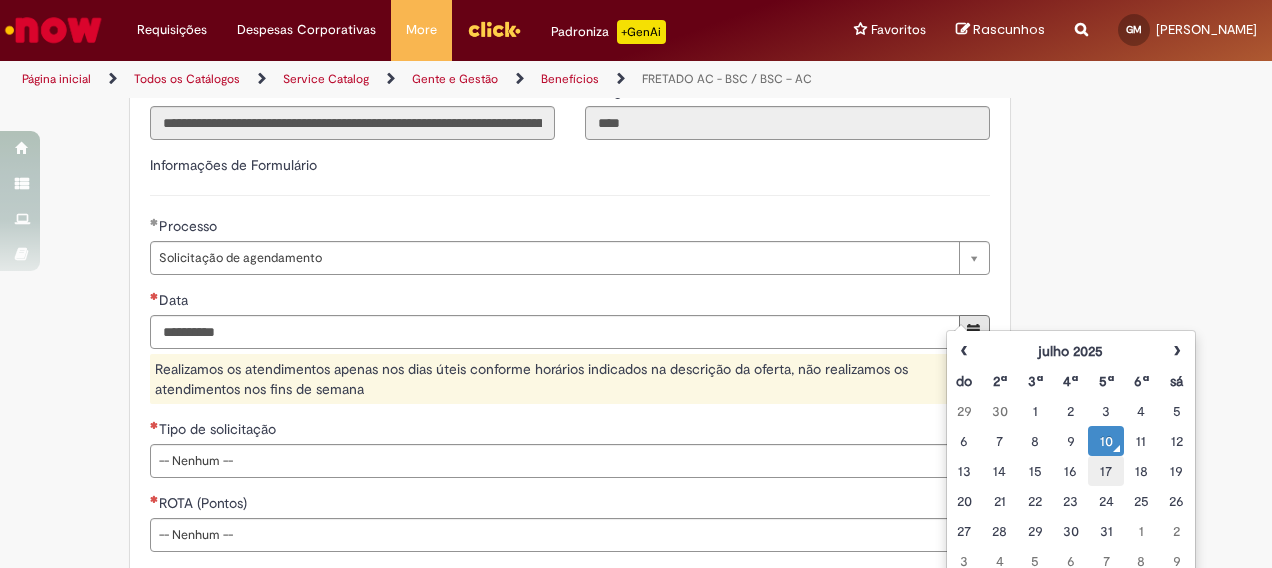 click on "17" at bounding box center (1105, 471) 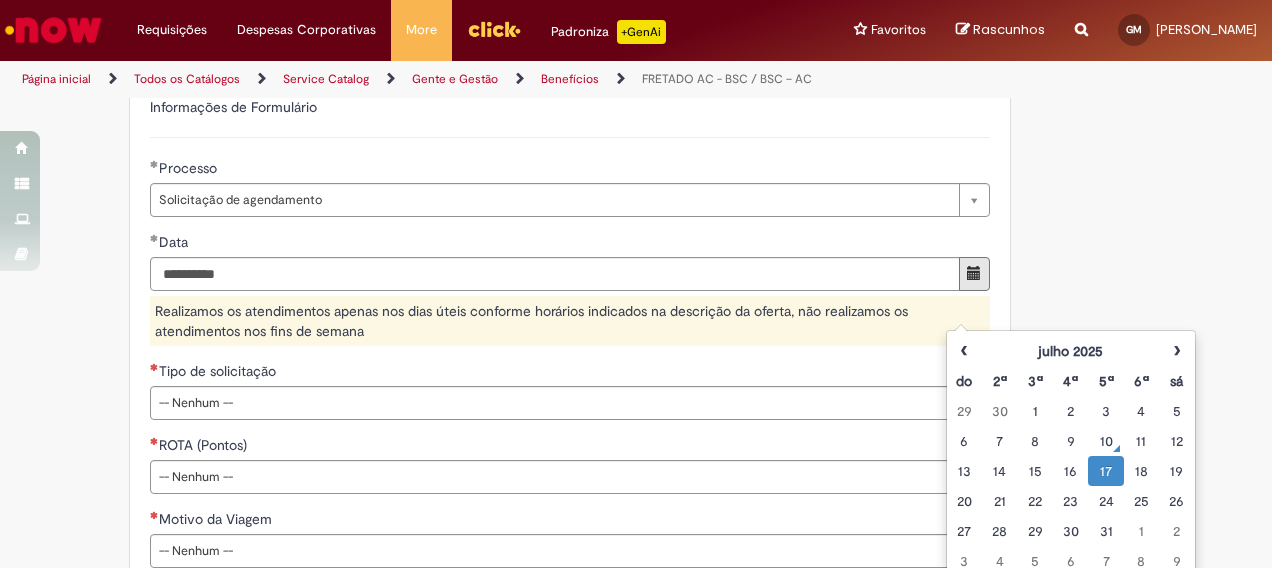 scroll, scrollTop: 800, scrollLeft: 0, axis: vertical 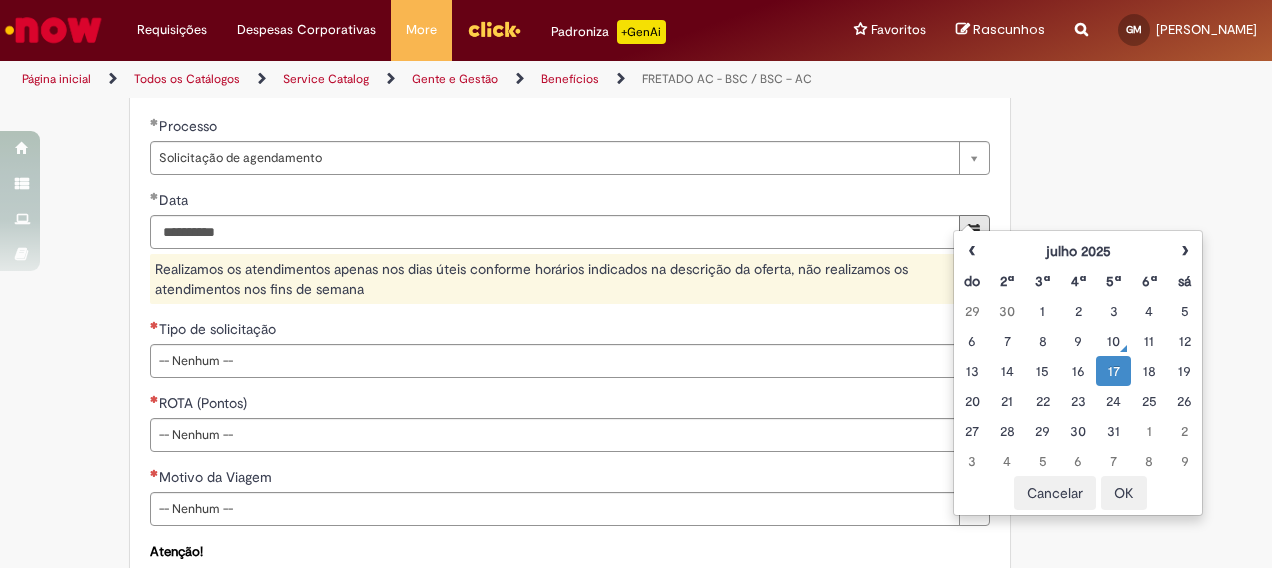 click on "OK" at bounding box center [1124, 493] 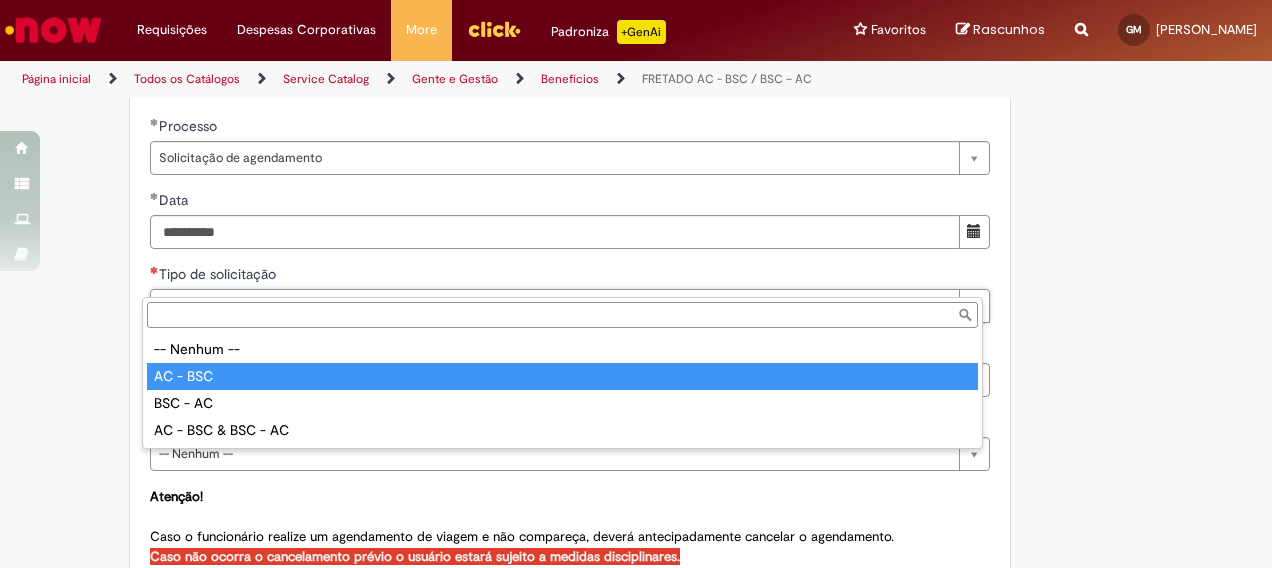 type on "********" 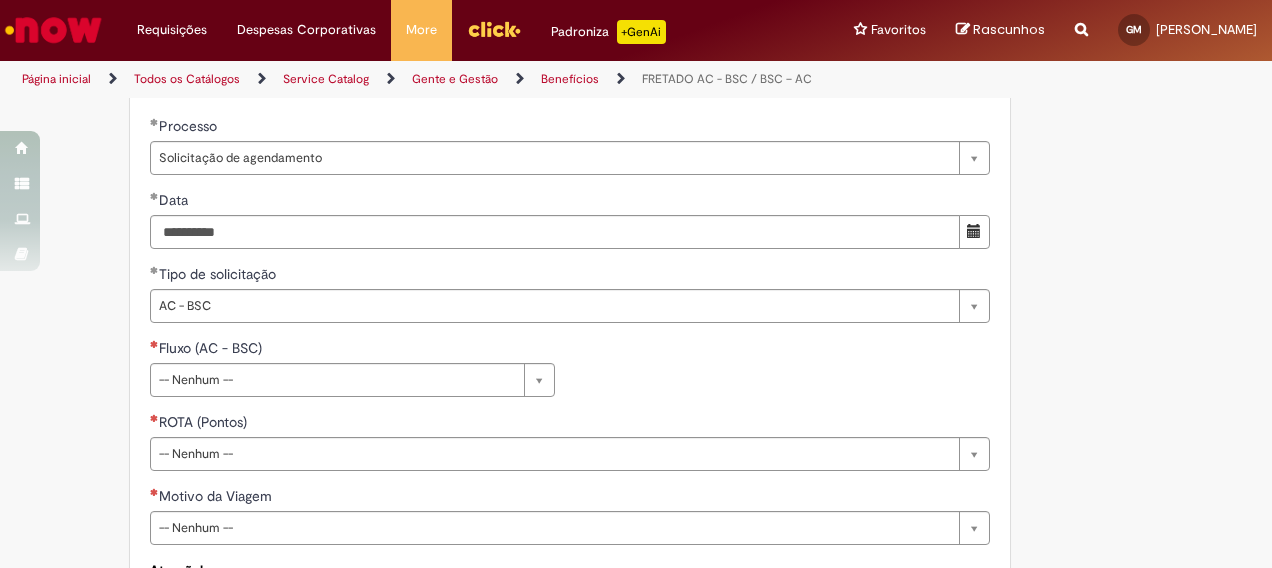 drag, startPoint x: 246, startPoint y: 304, endPoint x: 256, endPoint y: 272, distance: 33.526108 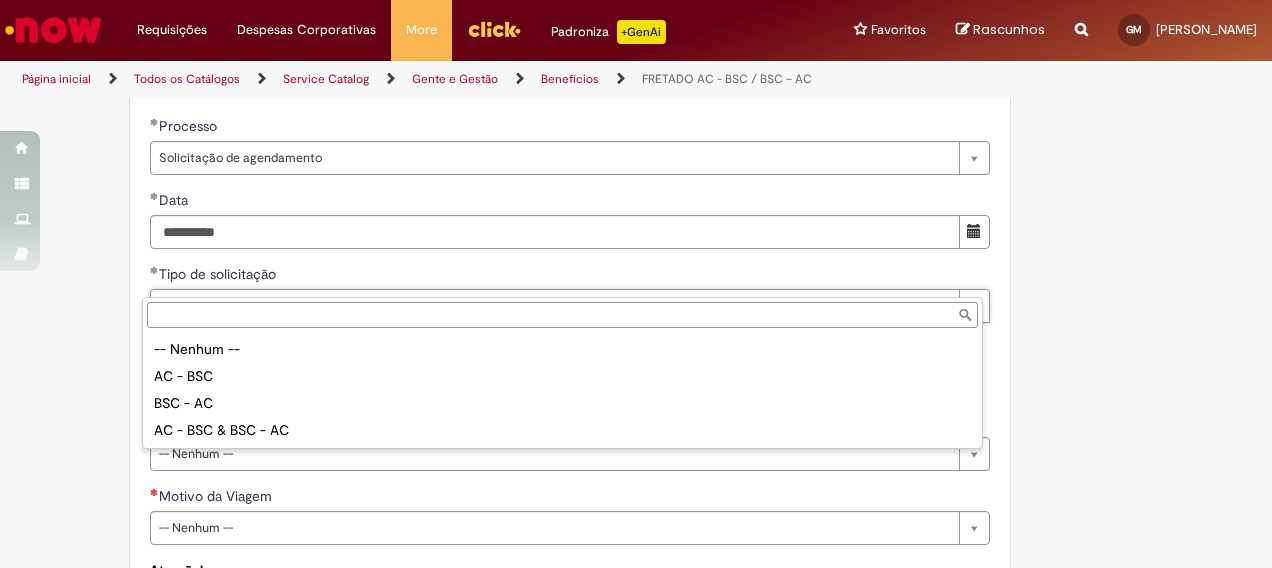 click on "-- Nenhum -- AC - BSC BSC - AC AC - BSC & BSC - AC" at bounding box center [562, 390] 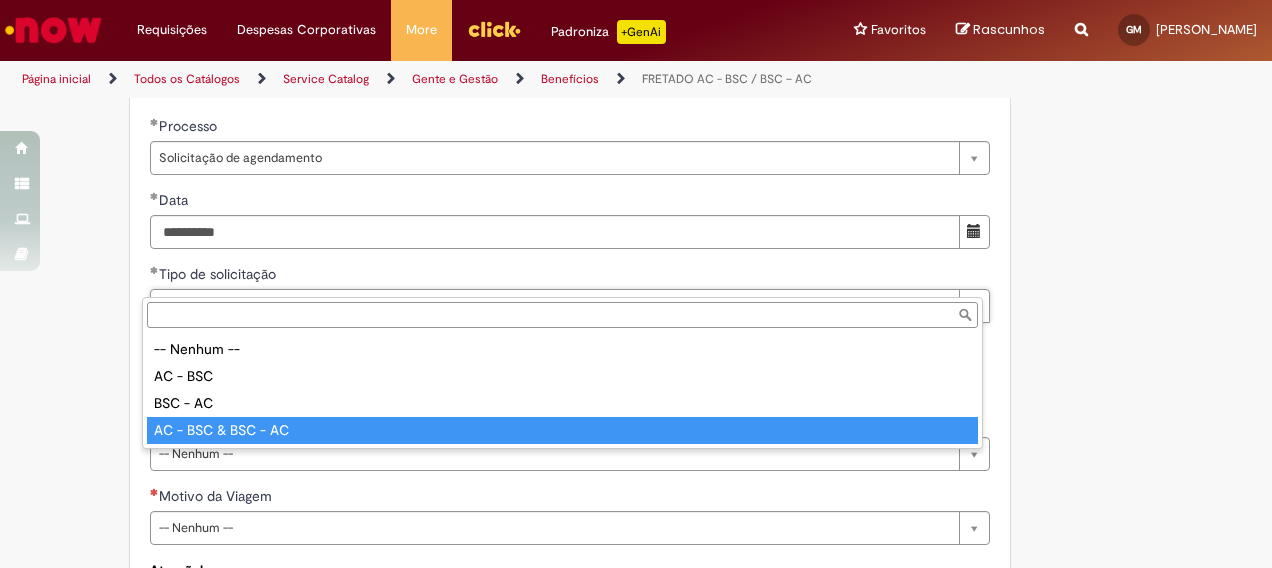 type on "**********" 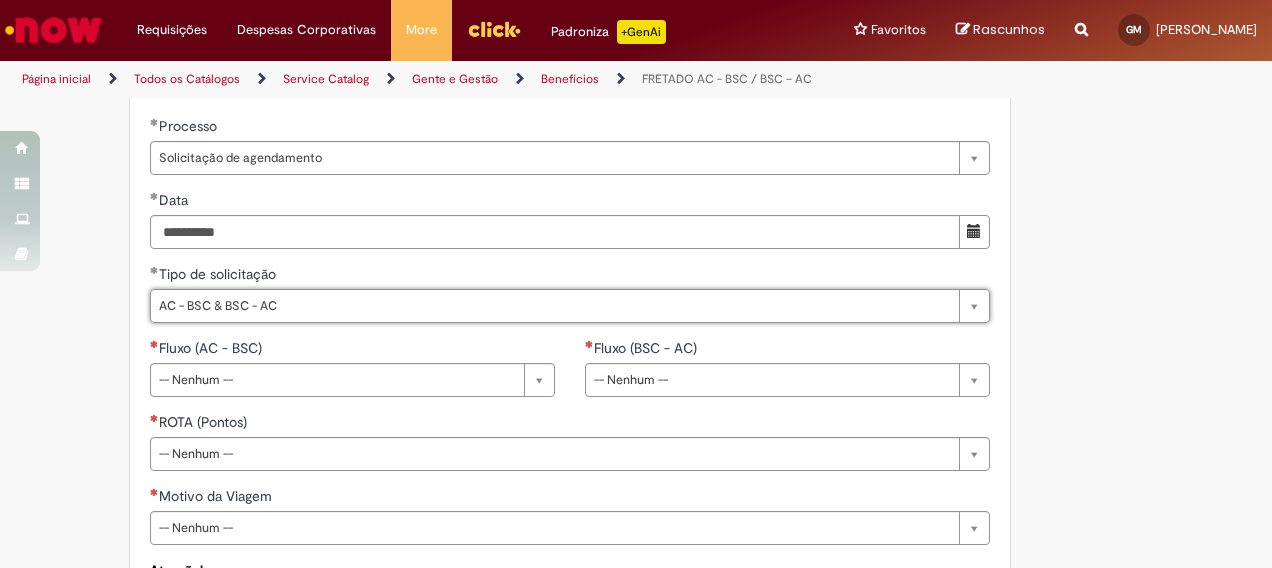 scroll, scrollTop: 0, scrollLeft: 0, axis: both 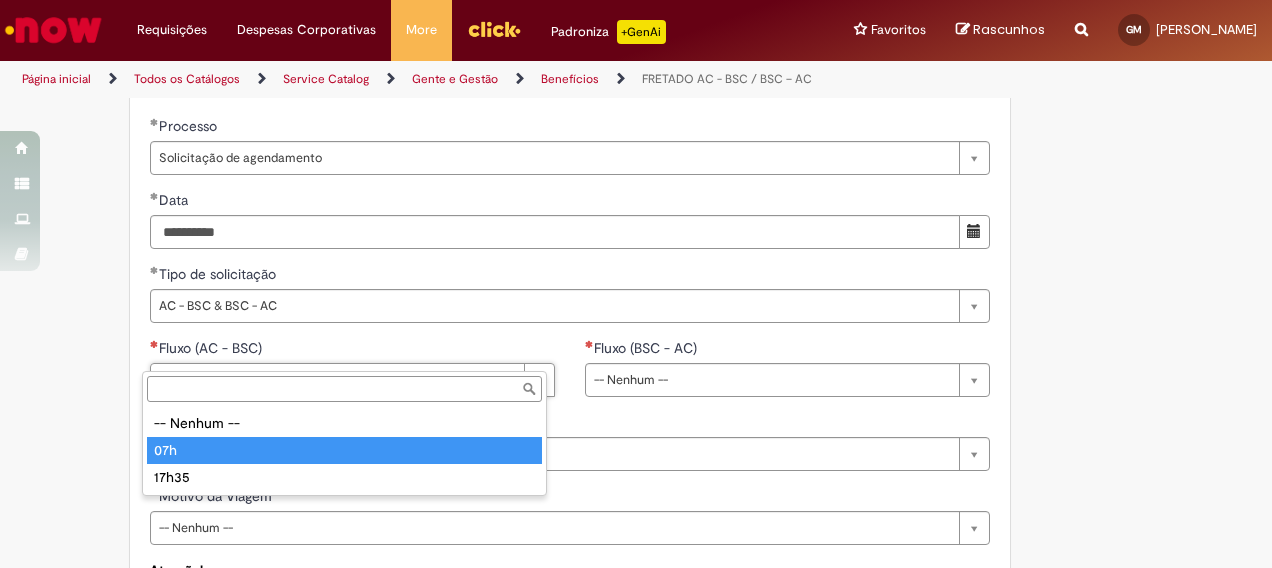 type on "***" 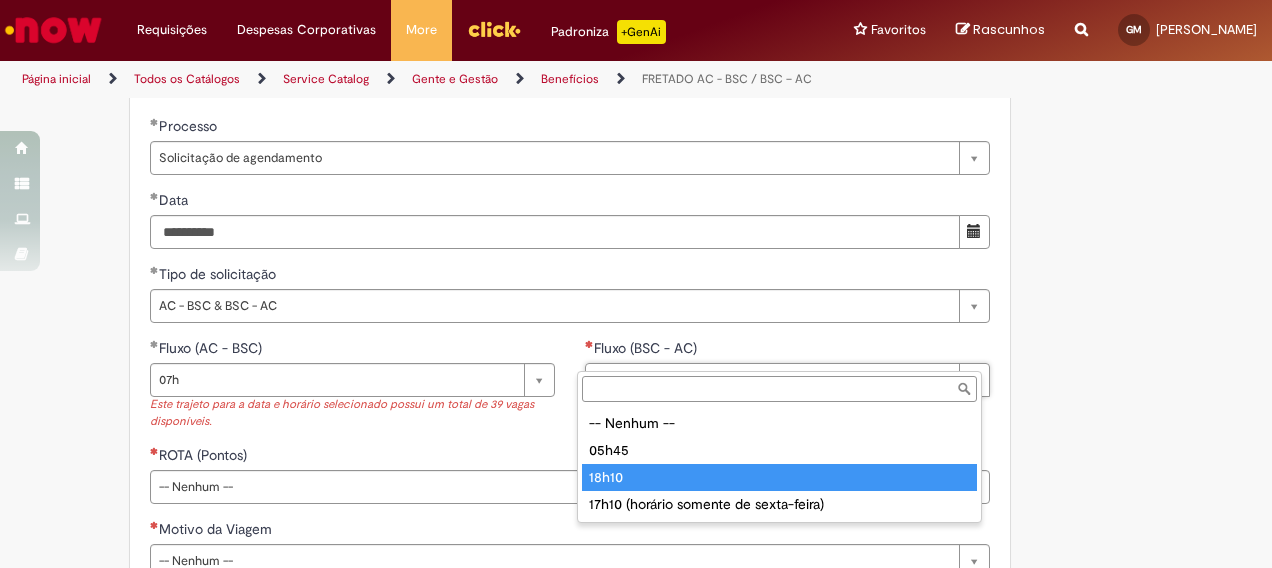type on "*****" 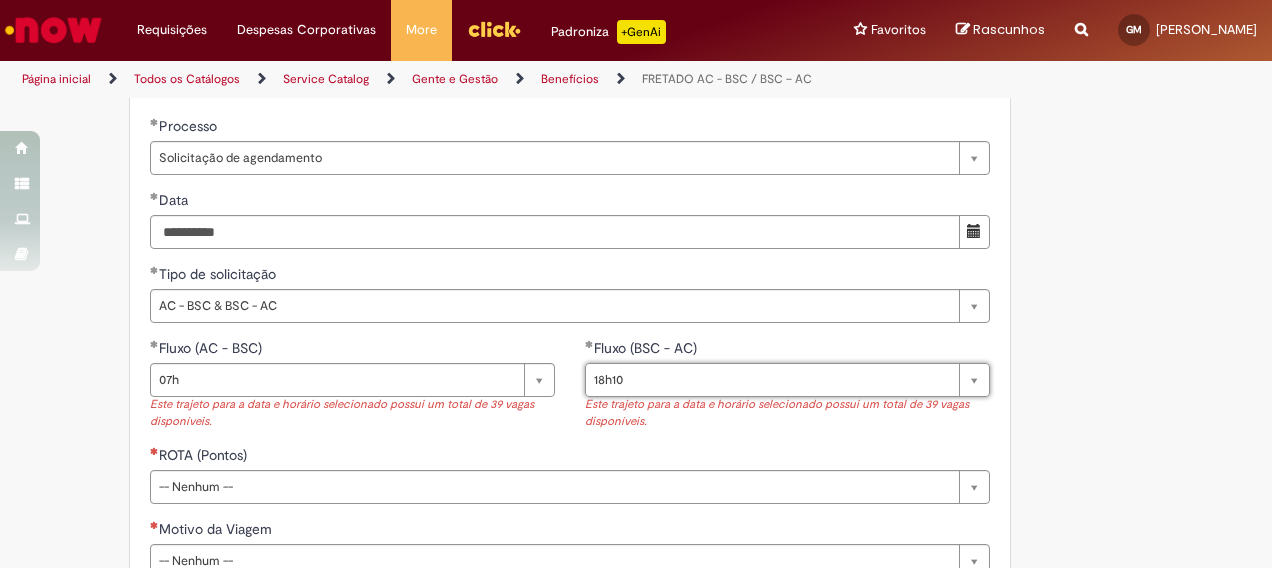 click on "Este trajeto para a data e horário selecionado possui um total de 39 vagas disponíveis." at bounding box center (352, 413) 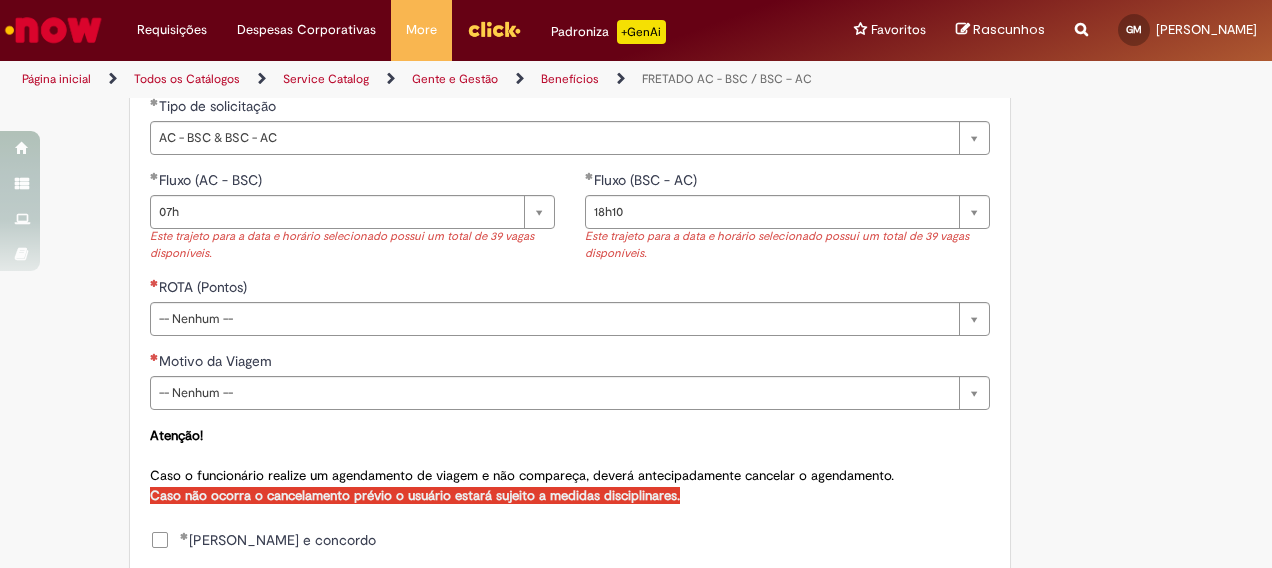 scroll, scrollTop: 1000, scrollLeft: 0, axis: vertical 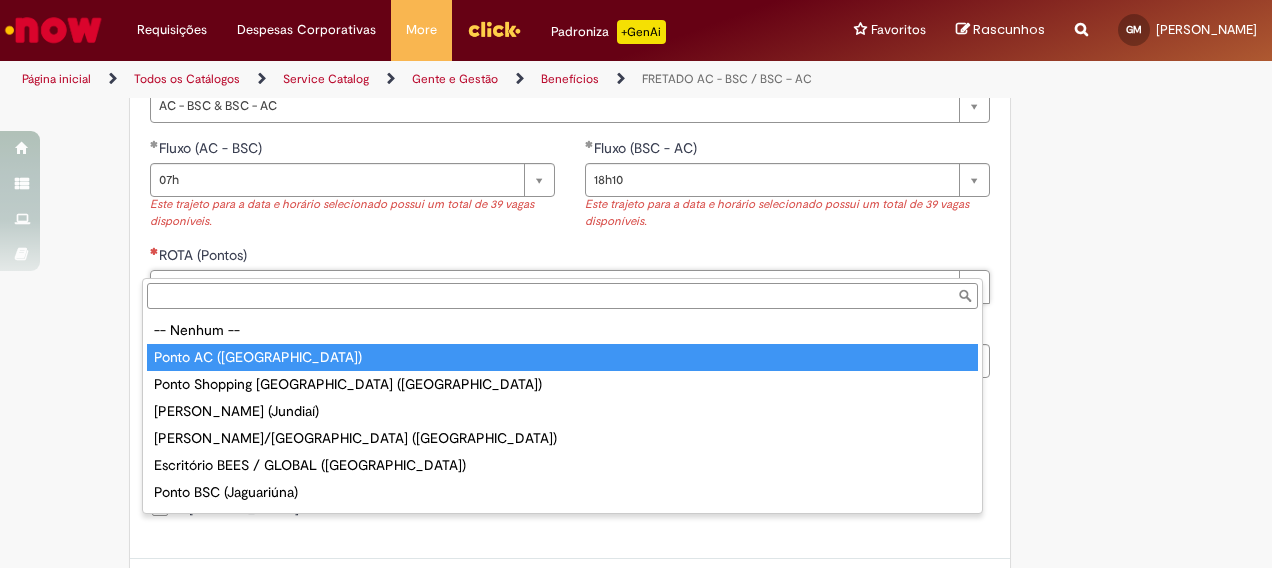 type on "**********" 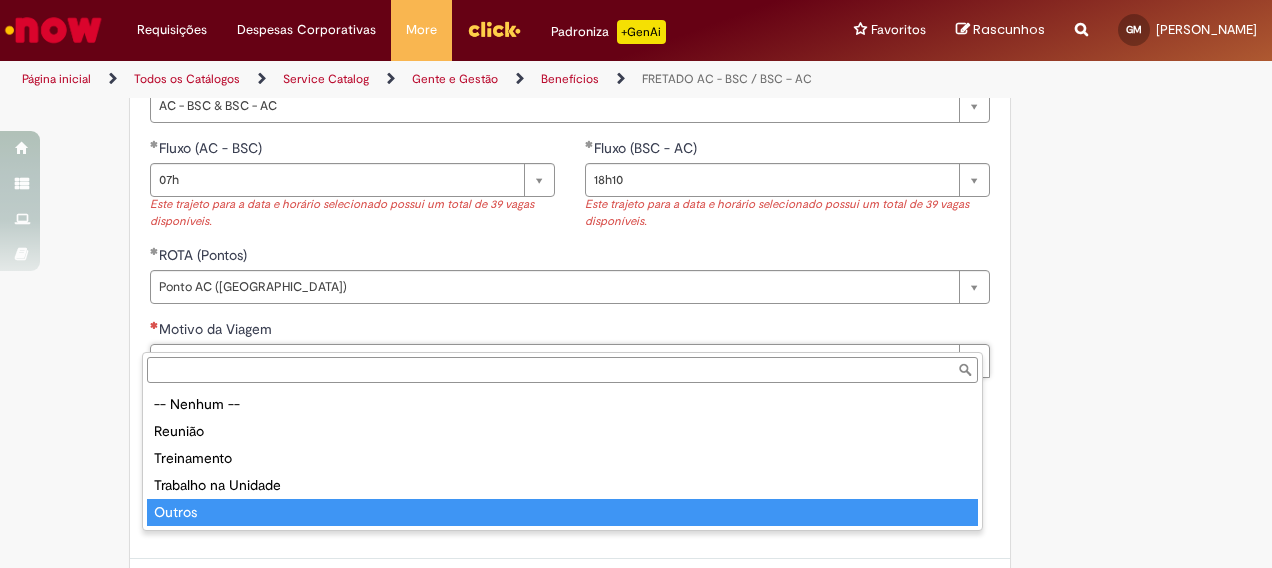type on "******" 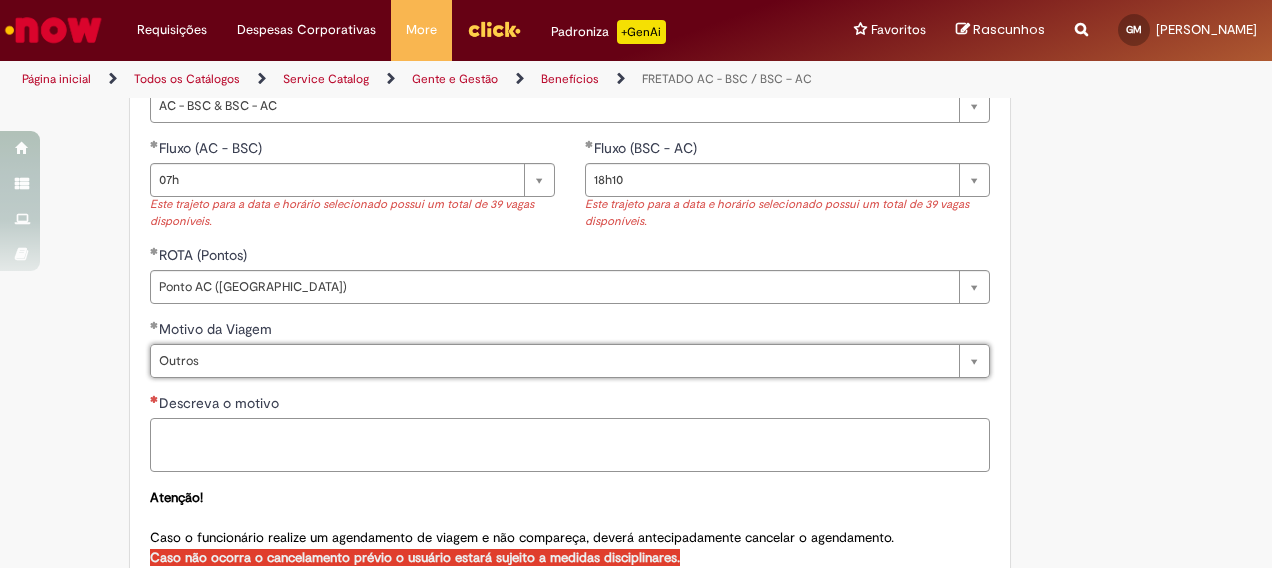 click on "Descreva o motivo" at bounding box center [570, 444] 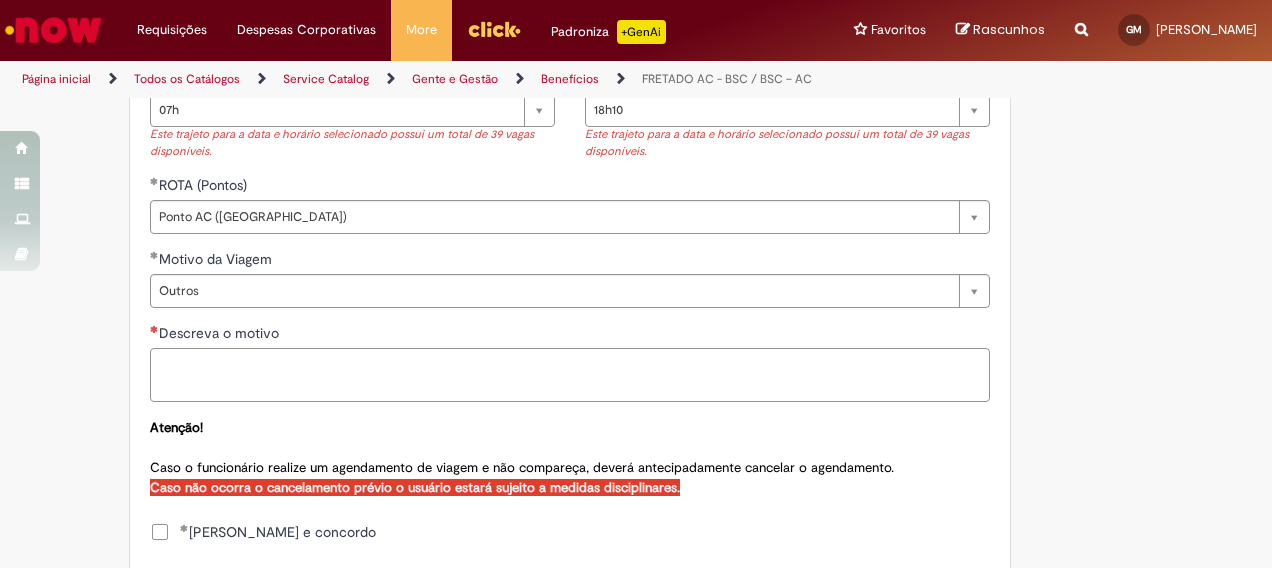 scroll, scrollTop: 1200, scrollLeft: 0, axis: vertical 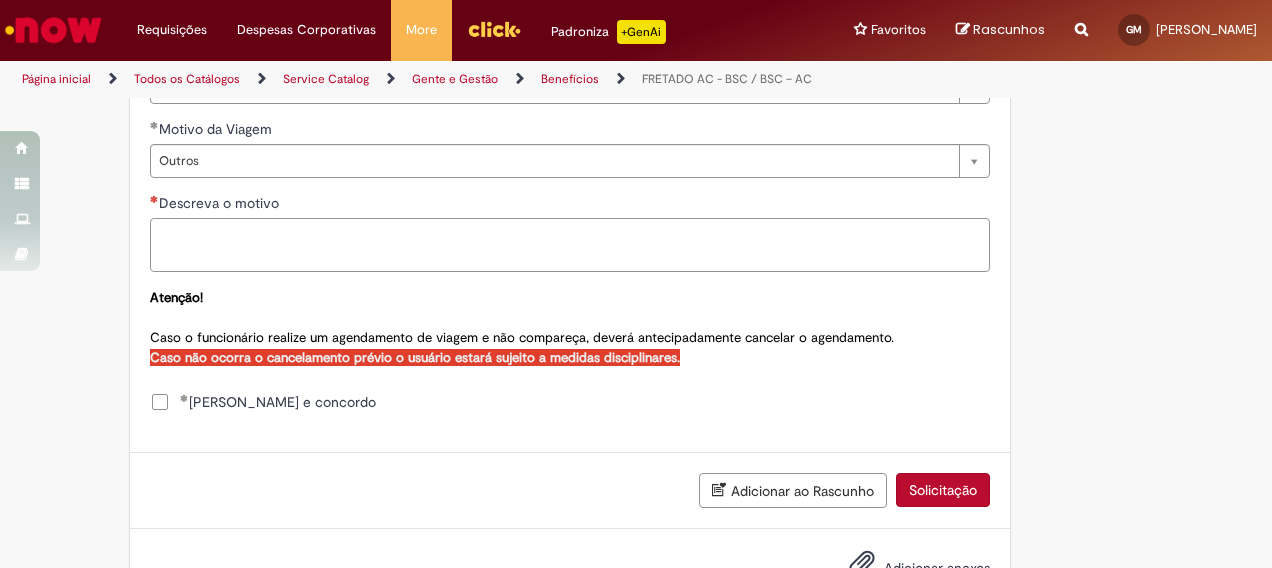 click on "Descreva o motivo" at bounding box center [570, 244] 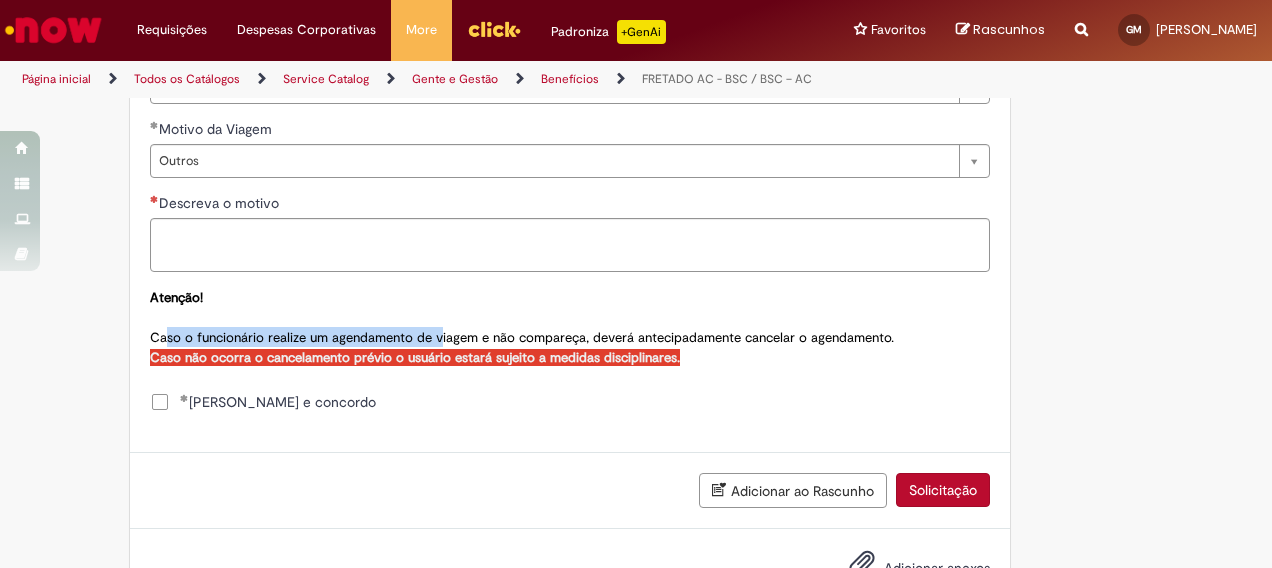 drag, startPoint x: 269, startPoint y: 316, endPoint x: 520, endPoint y: 326, distance: 251.19913 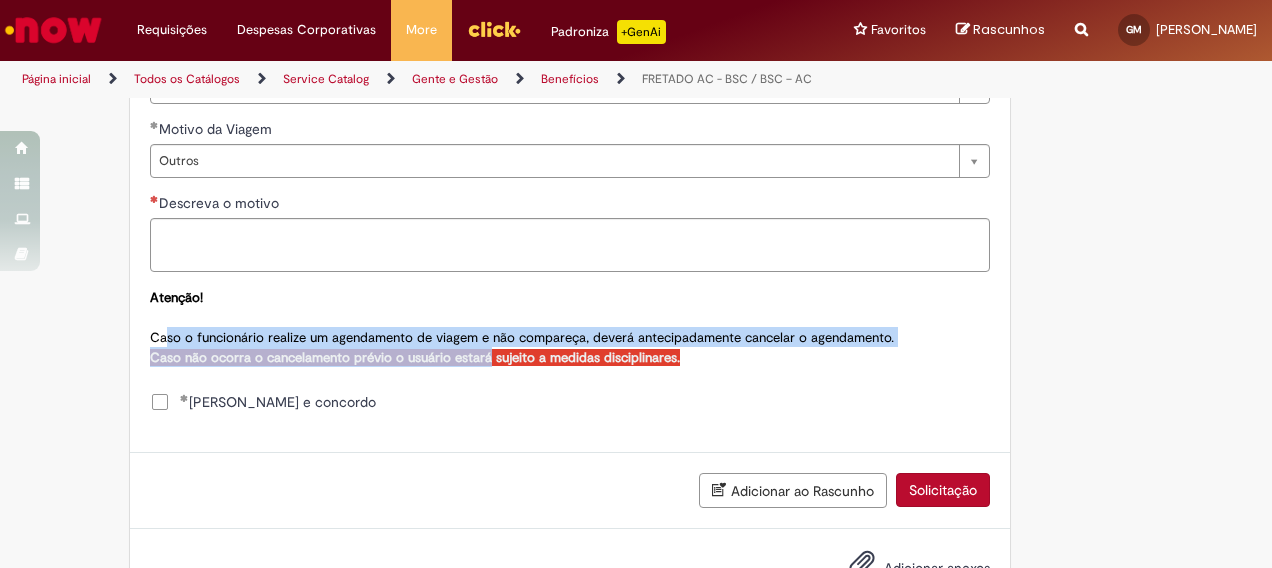 click on "Atenção! Caso o funcionário realize um agendamento de viagem e não compareça, deverá antecipadamente cancelar o agendamento.  Caso não ocorra o cancelamento prévio o usuário estará sujeito a medidas disciplinares." at bounding box center [522, 327] 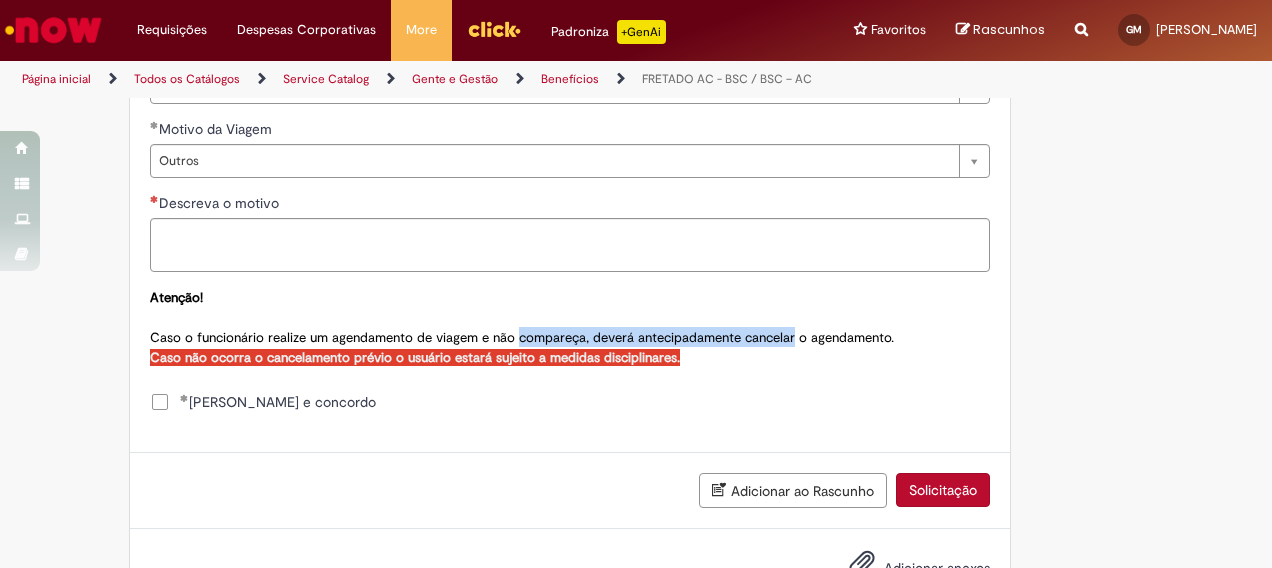 drag, startPoint x: 549, startPoint y: 309, endPoint x: 759, endPoint y: 311, distance: 210.00952 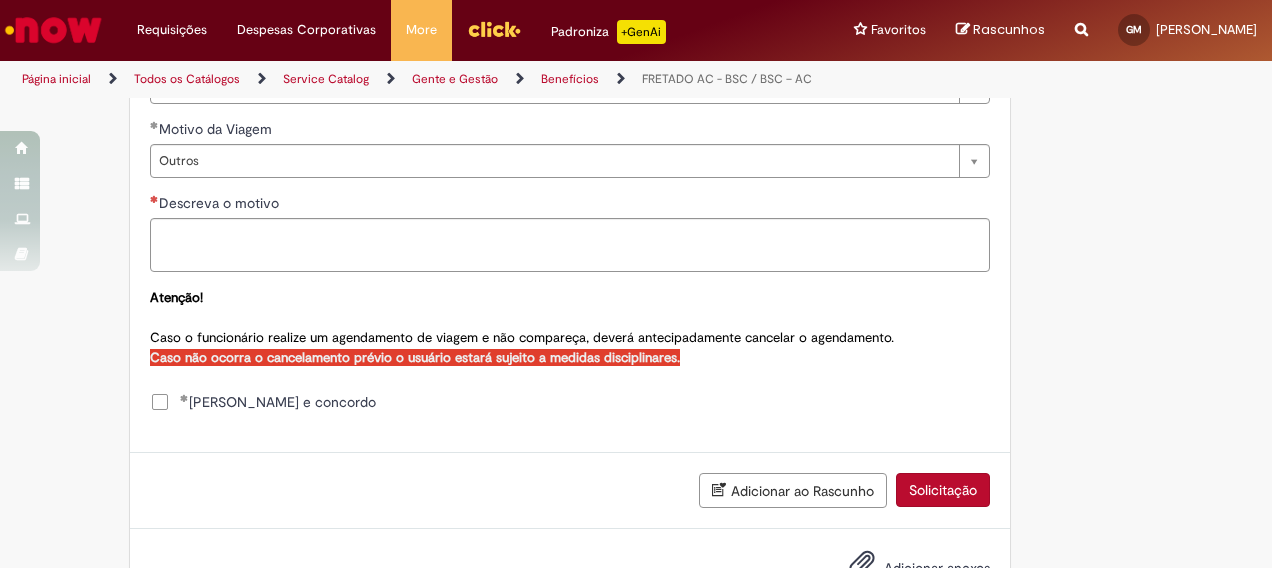 click on "Atenção! Caso o funcionário realize um agendamento de viagem e não compareça, deverá antecipadamente cancelar o agendamento.  Caso não ocorra o cancelamento prévio o usuário estará sujeito a medidas disciplinares." at bounding box center (570, 327) 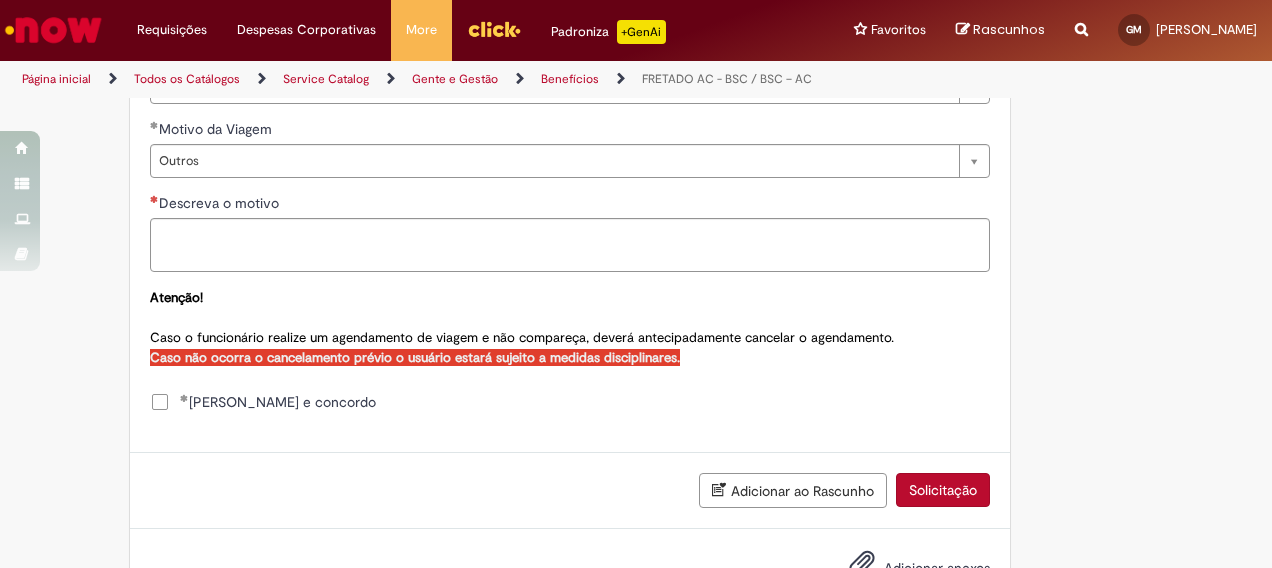 scroll, scrollTop: 1100, scrollLeft: 0, axis: vertical 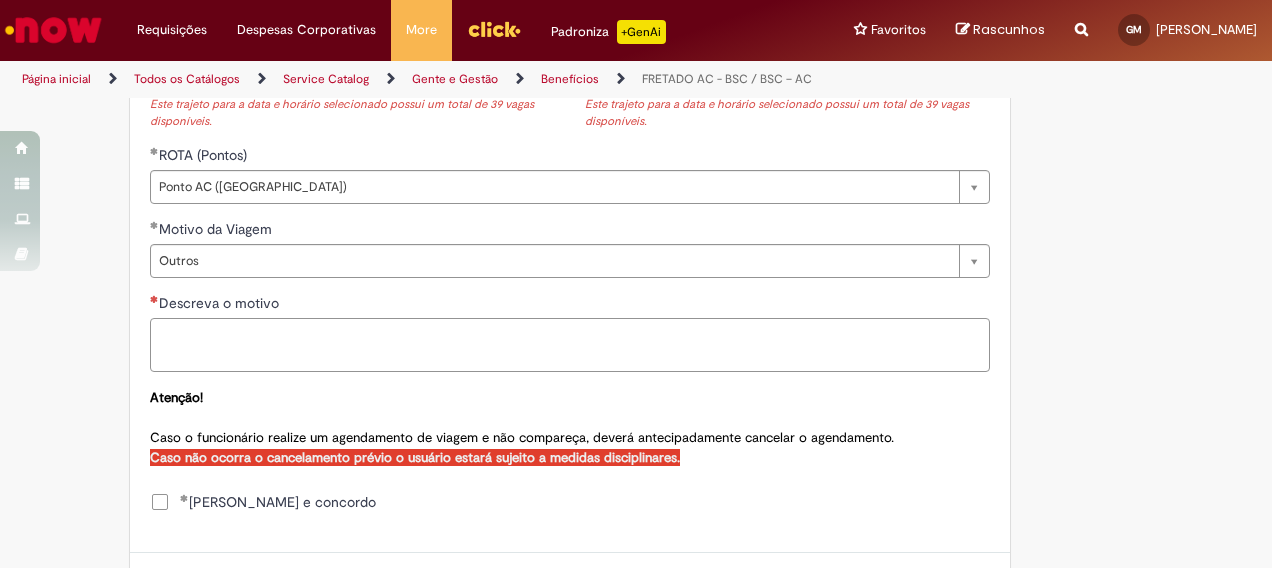 click on "Descreva o motivo" at bounding box center [570, 344] 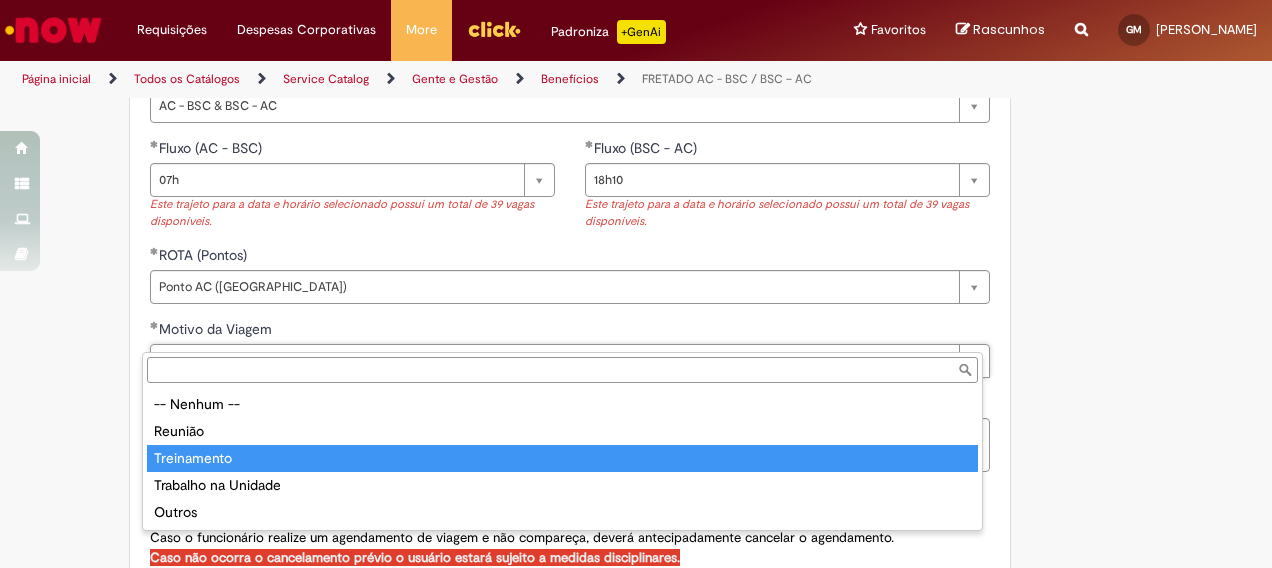 type on "**********" 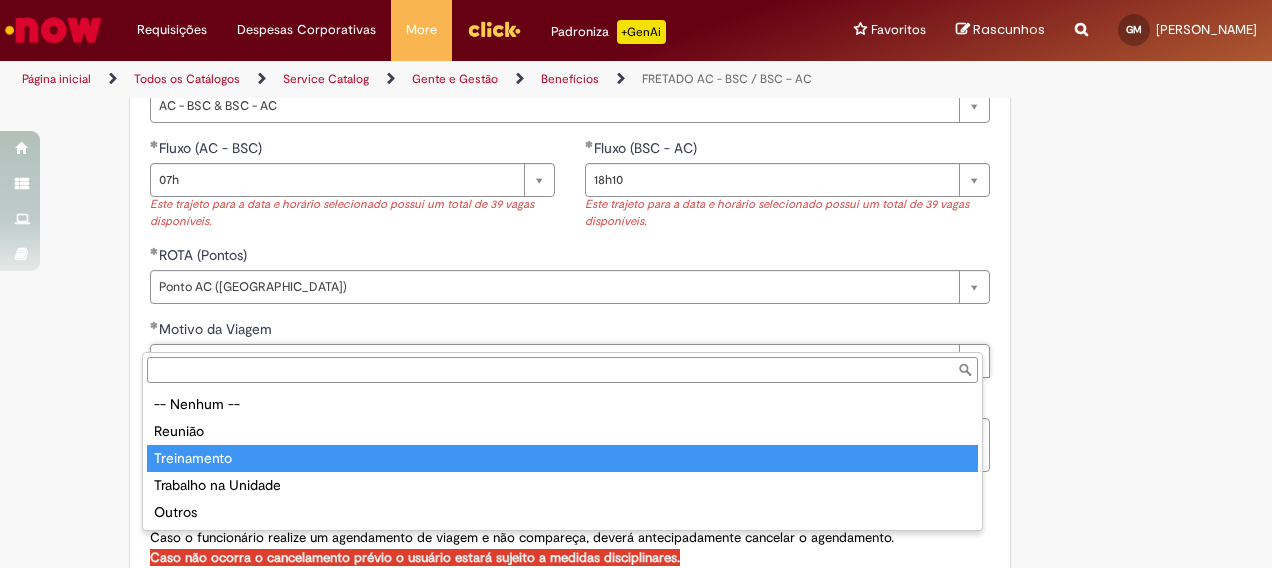 scroll, scrollTop: 0, scrollLeft: 42, axis: horizontal 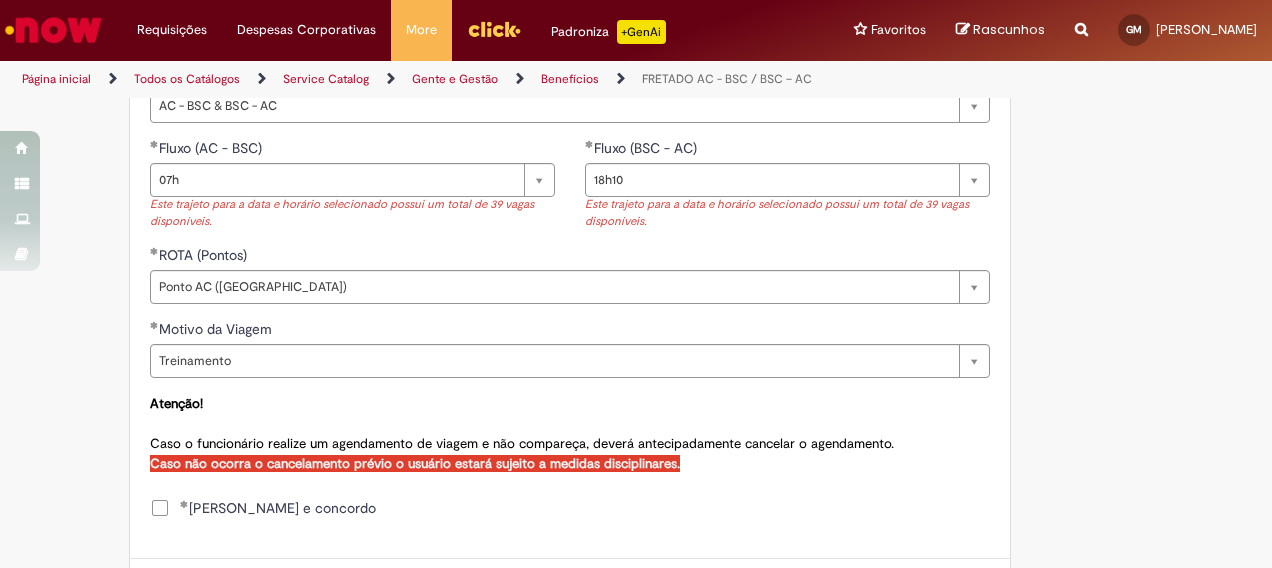click on "**********" at bounding box center (636, -78) 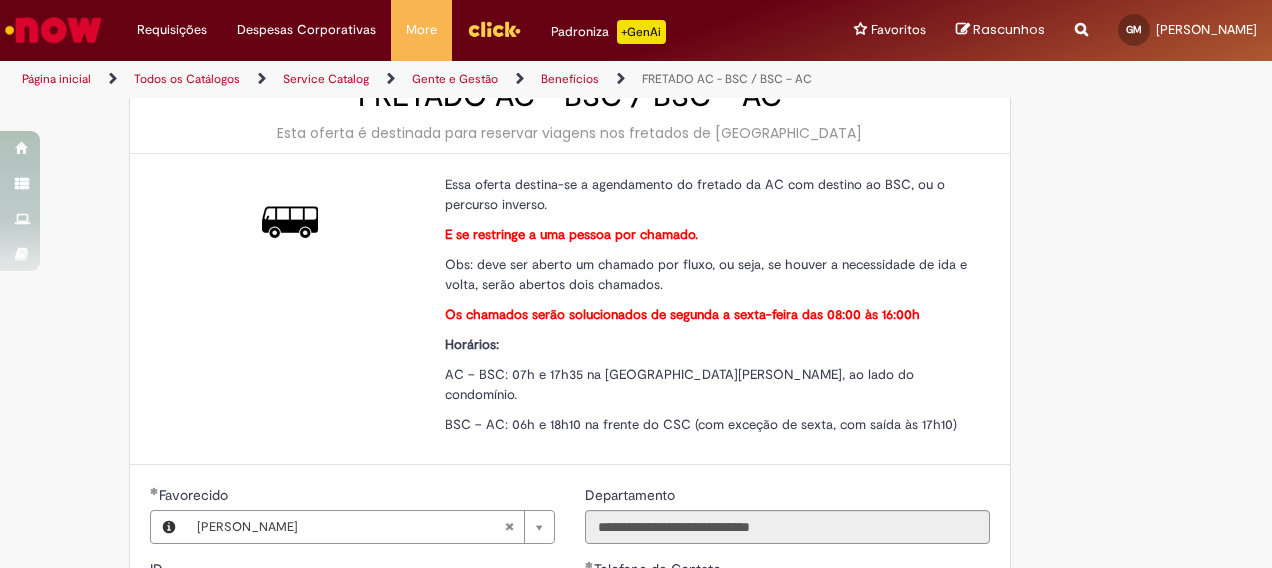 scroll, scrollTop: 0, scrollLeft: 0, axis: both 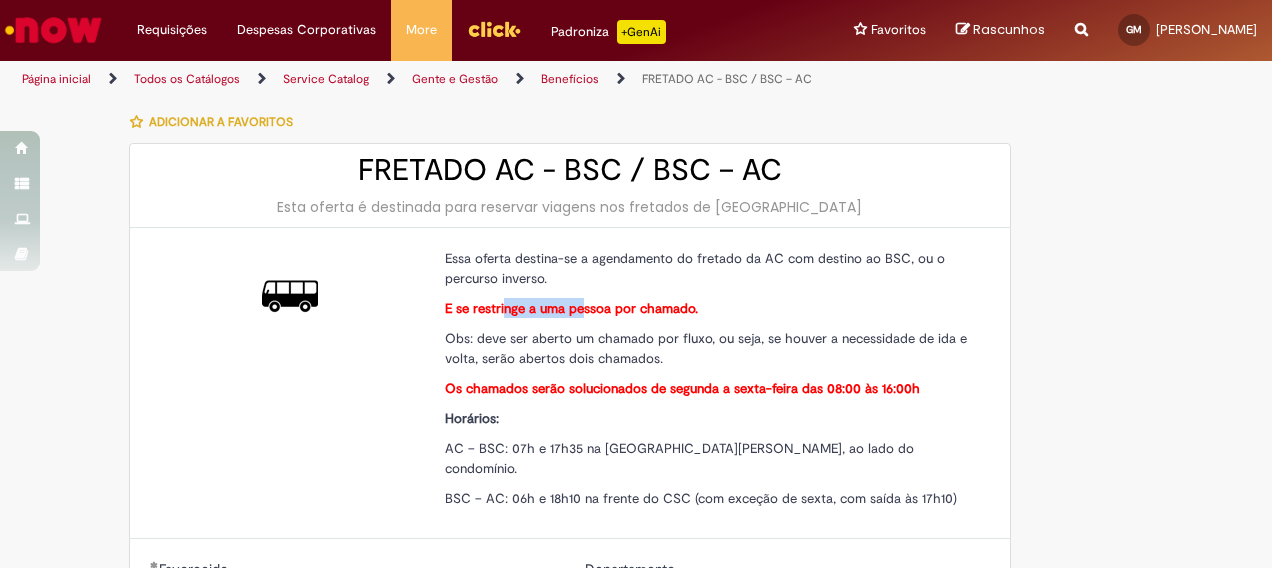 drag, startPoint x: 504, startPoint y: 297, endPoint x: 593, endPoint y: 316, distance: 91.00549 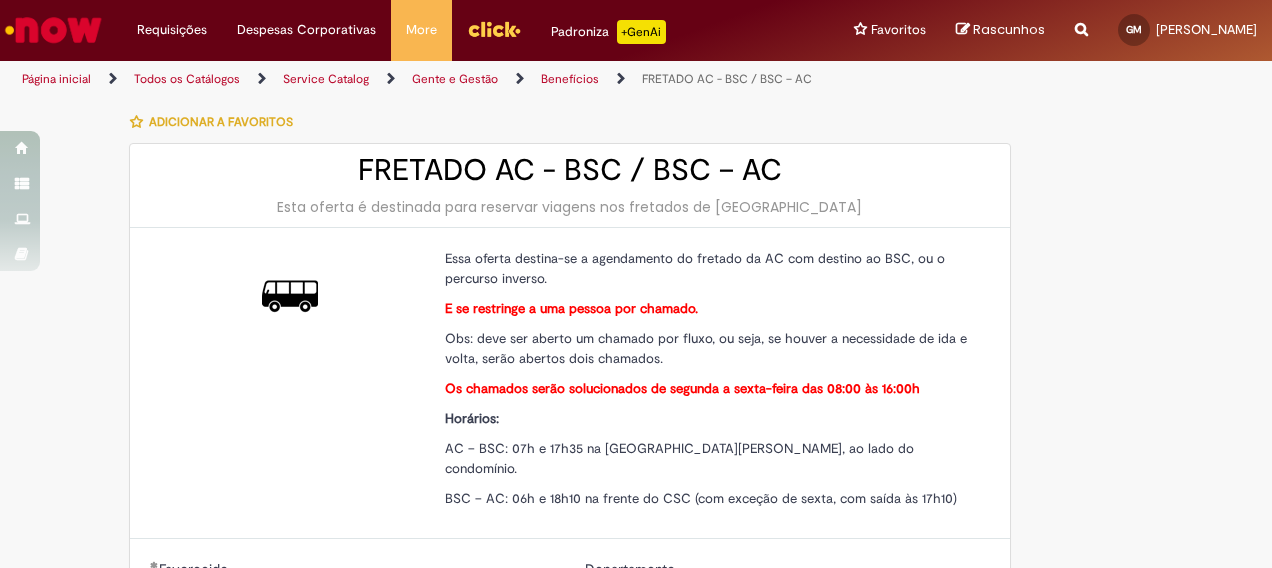 click on "Essa oferta destina-se a agendamento do fretado da AC com destino ao BSC, ou o percurso inverso.
E se restringe a uma pessoa por chamado.
Obs: deve ser aberto um chamado por fluxo, ou seja, se houver a necessidade de ida e volta, serão abertos dois chamados.
Os chamados serão solucionados de segunda a sexta-feira das 08:00 às 16:00h
Horários:
AC – BSC: 07h e 17h35 na Rua André Gonçalves, ao lado do condomínio.
BSC – AC: 06h e 18h10 na frente do CSC (com exceção de sexta, com saída às 17h10)" at bounding box center [710, 378] 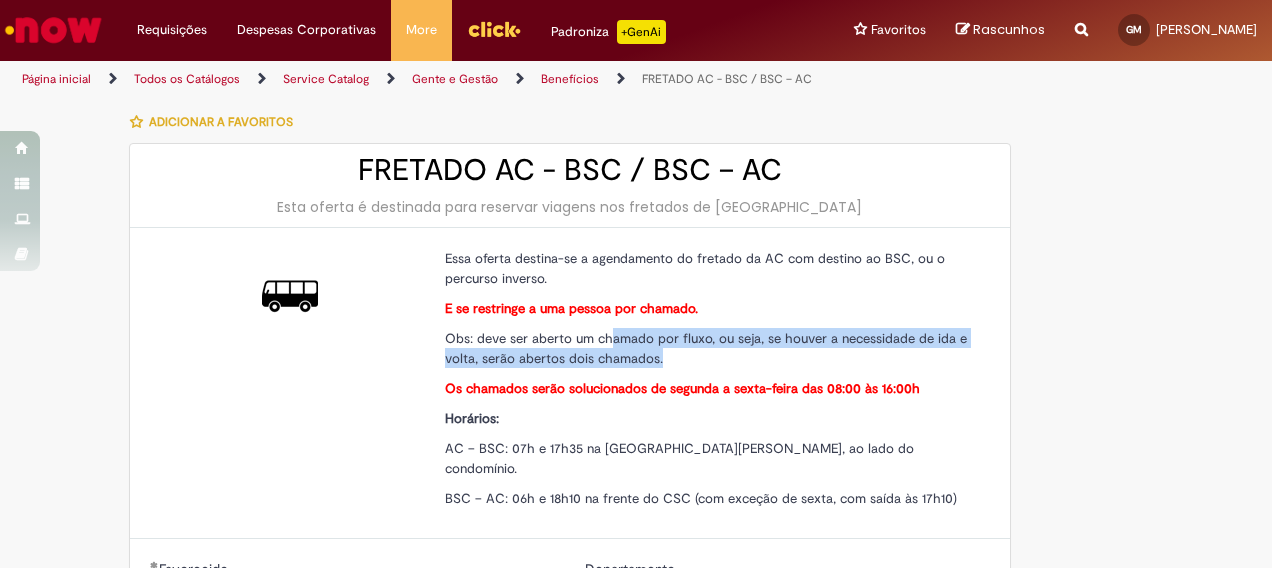 drag, startPoint x: 601, startPoint y: 331, endPoint x: 788, endPoint y: 344, distance: 187.45132 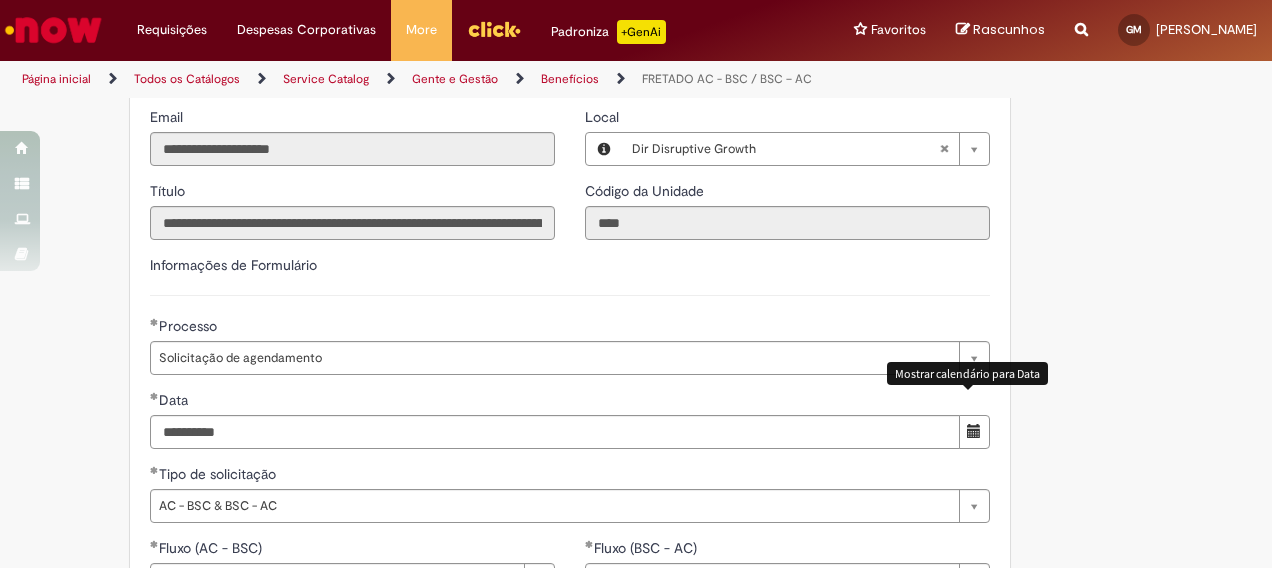 scroll, scrollTop: 1100, scrollLeft: 0, axis: vertical 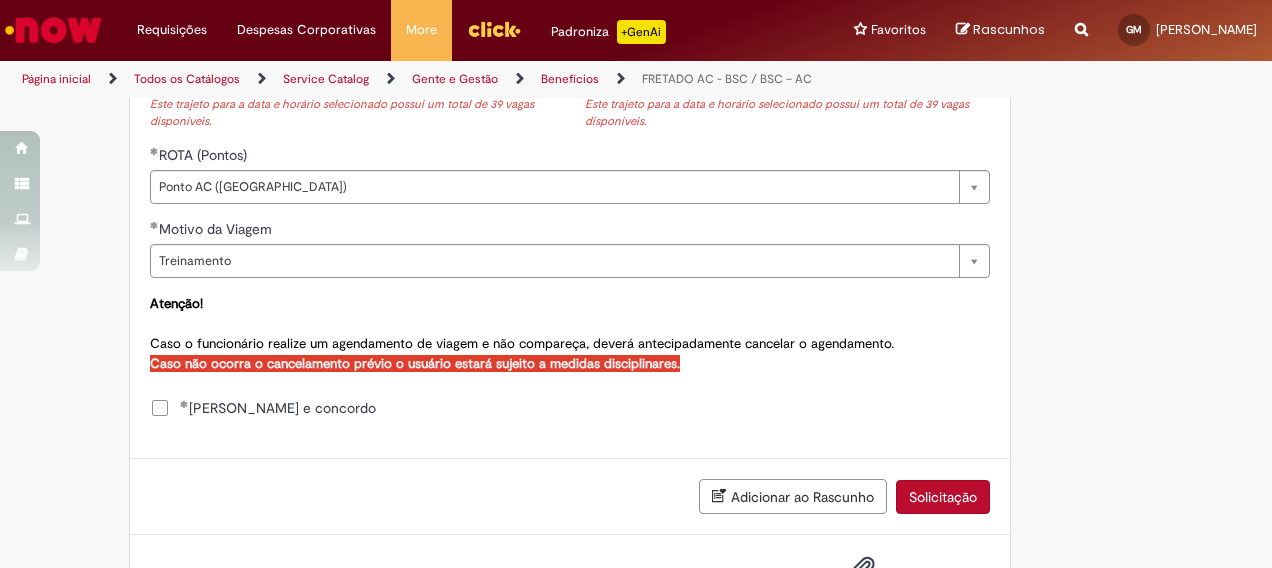 click on "Solicitação" at bounding box center [943, 497] 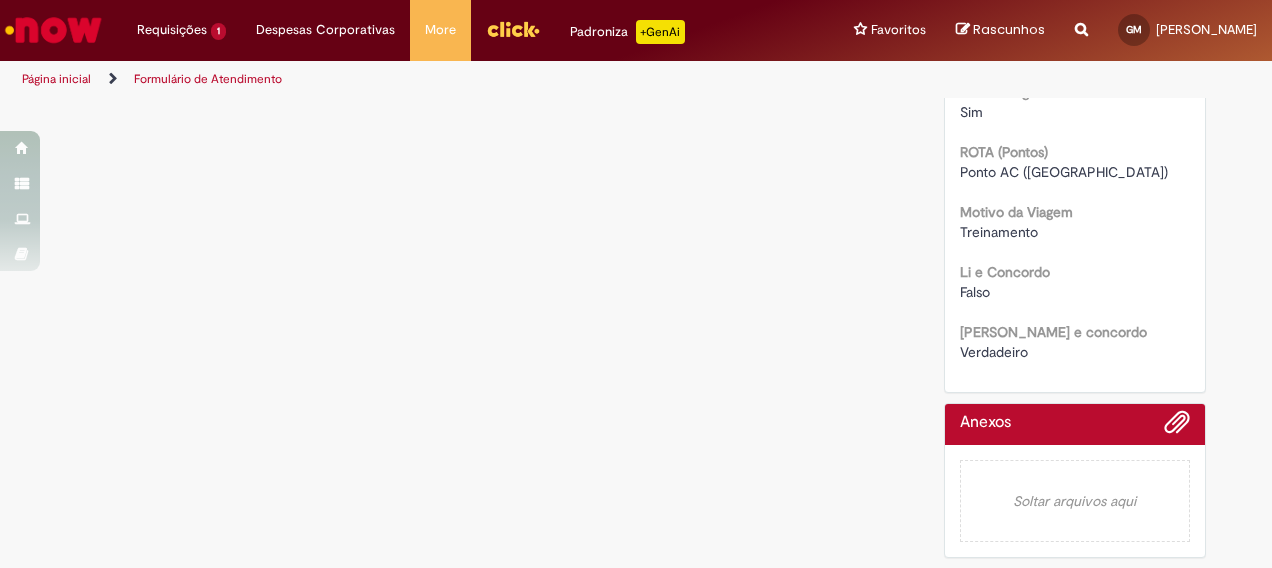 scroll, scrollTop: 0, scrollLeft: 0, axis: both 